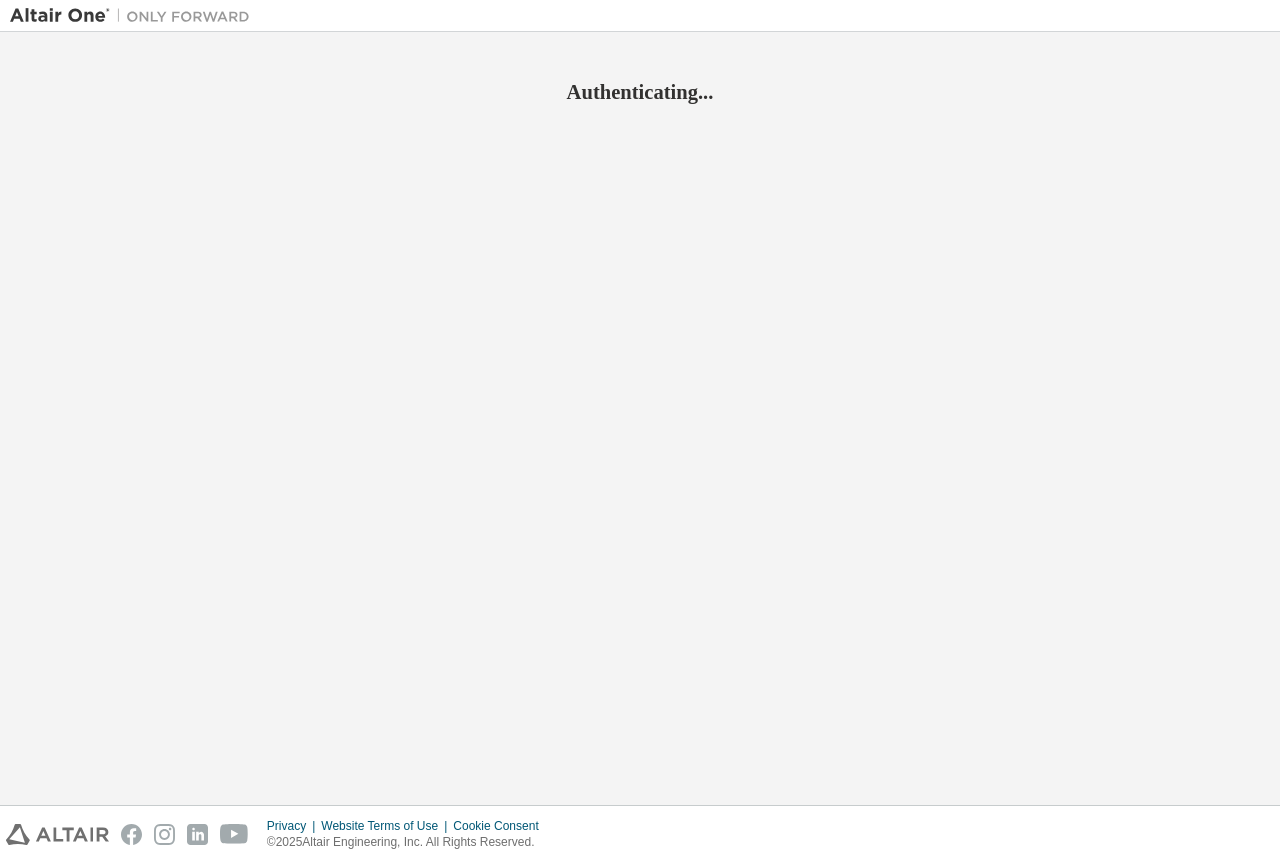 scroll, scrollTop: 0, scrollLeft: 0, axis: both 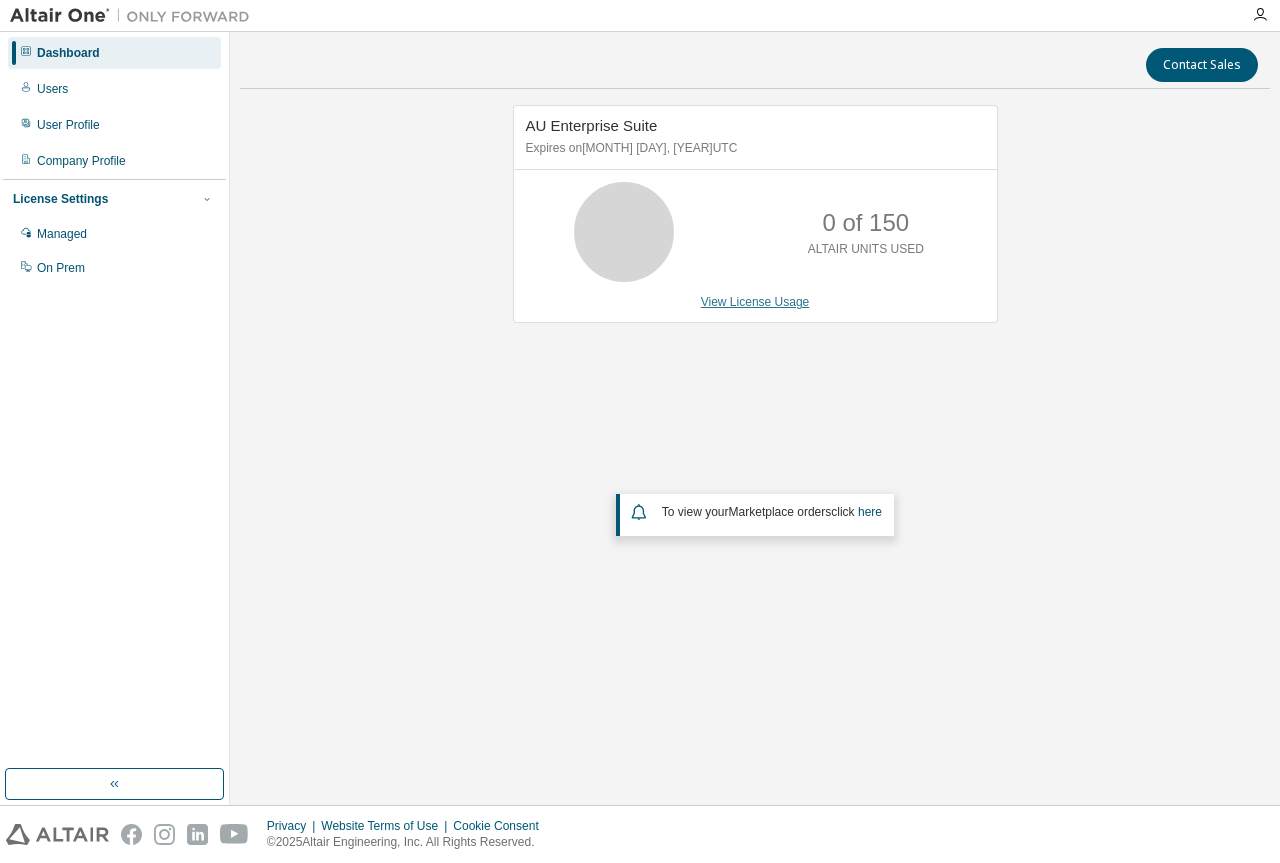 click on "View License Usage" at bounding box center (755, 302) 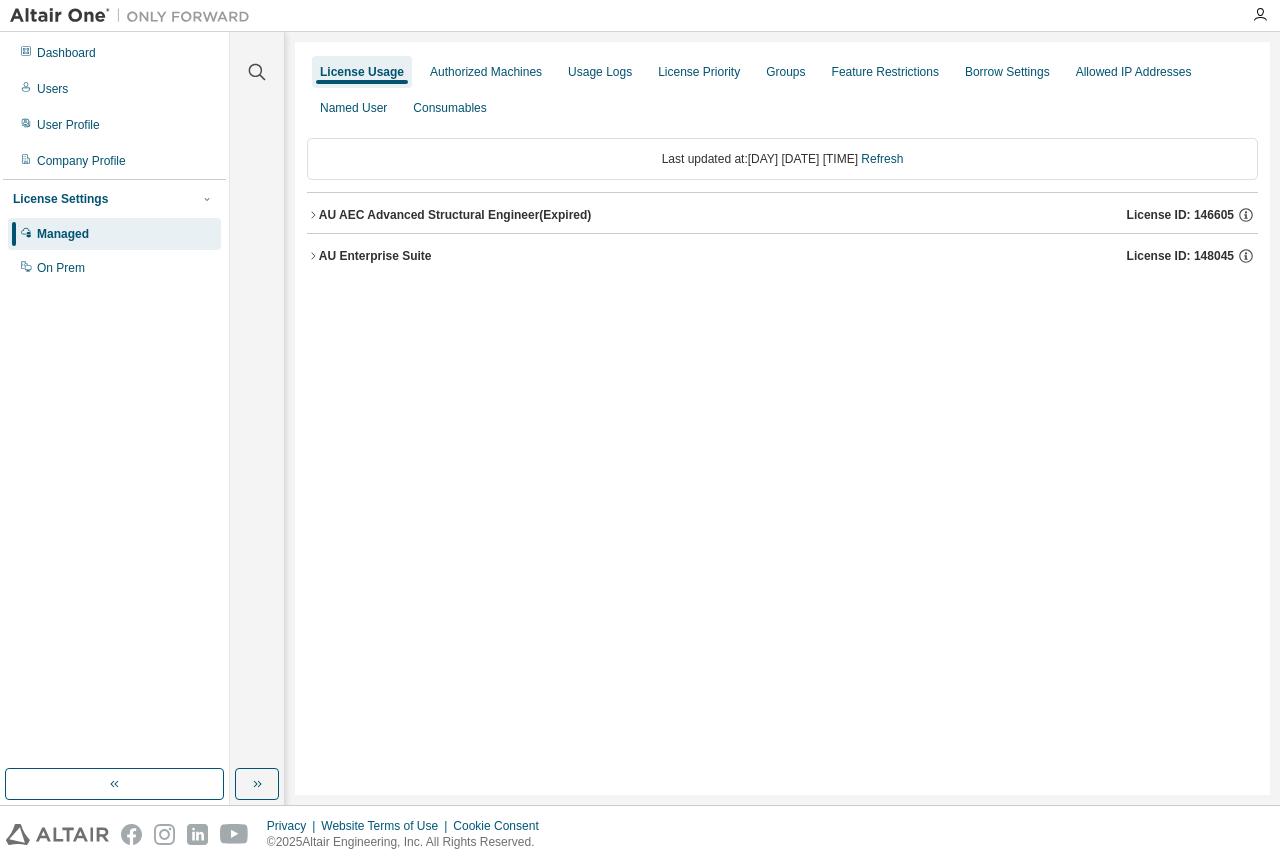 click 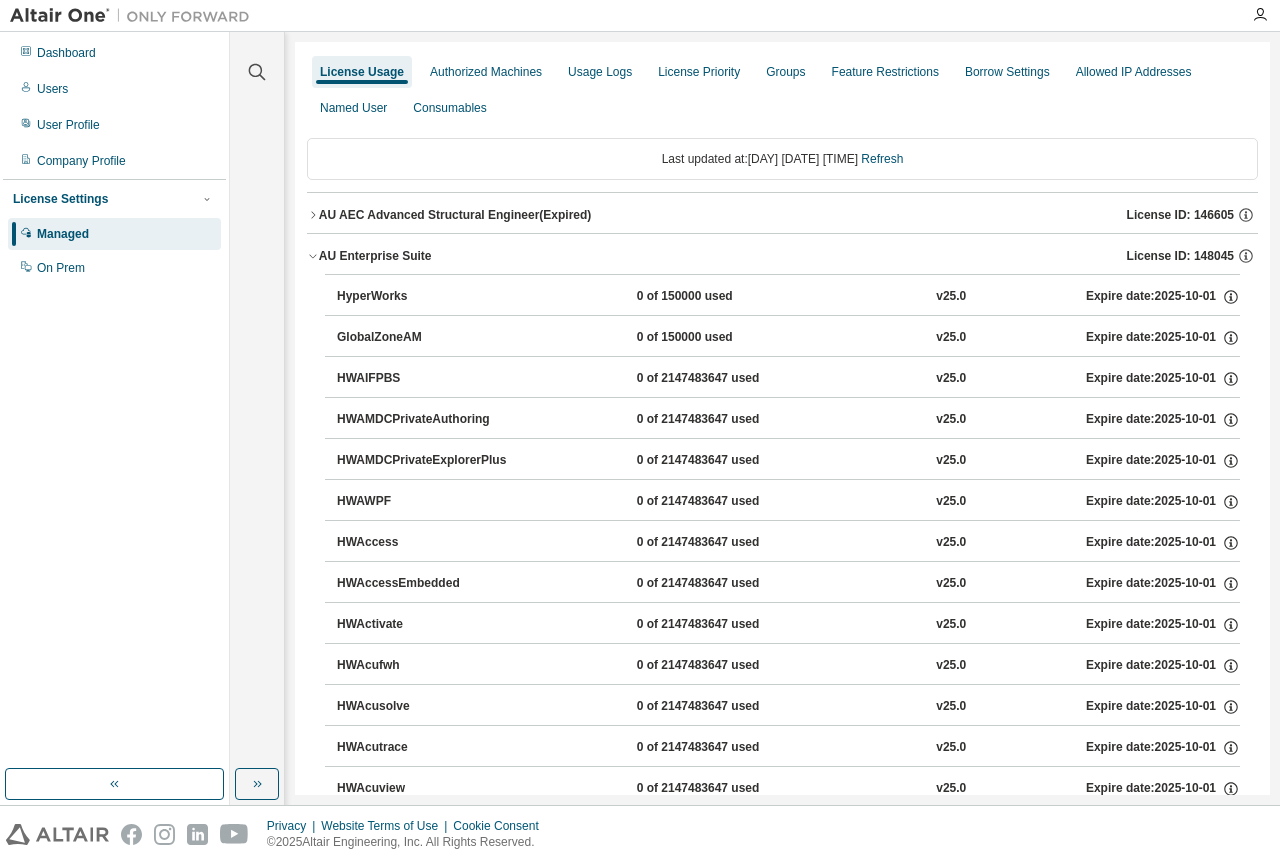 click 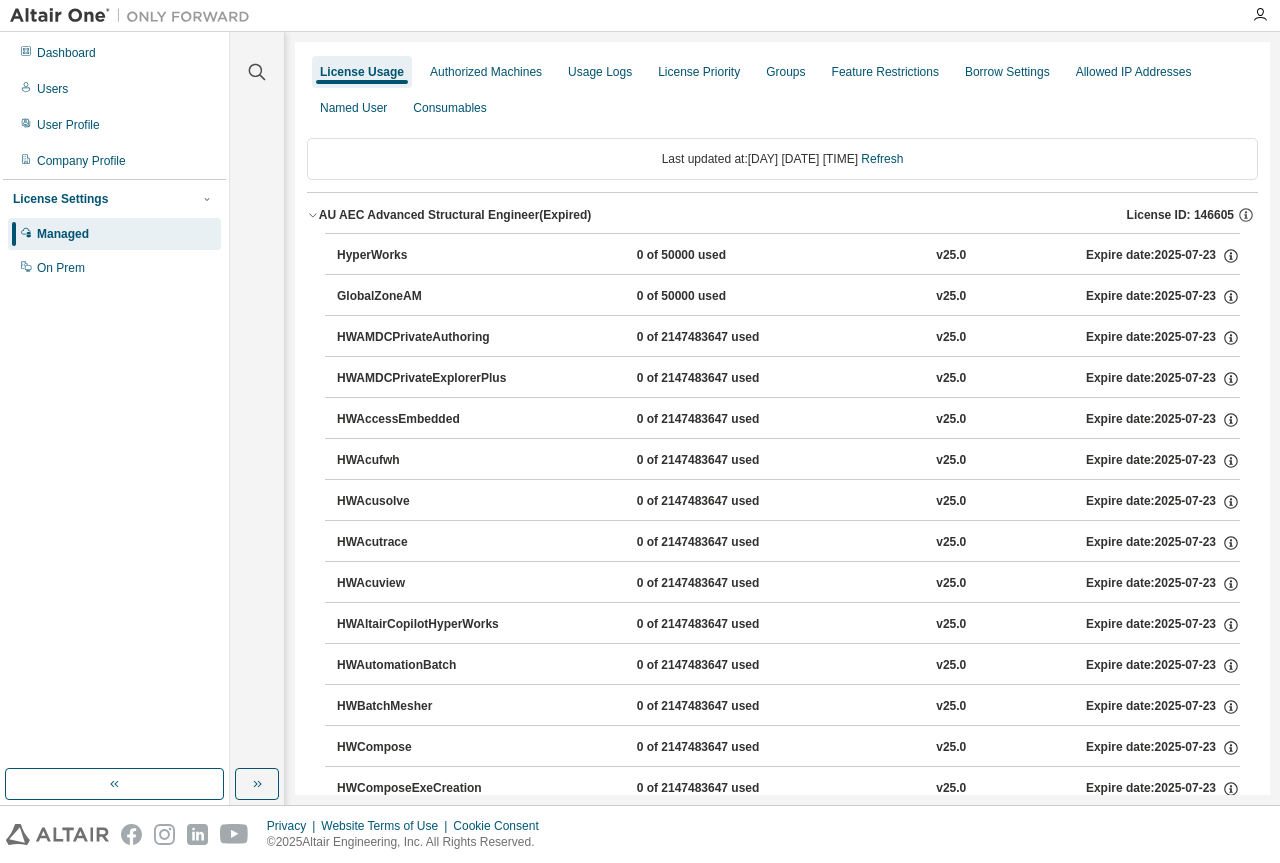click 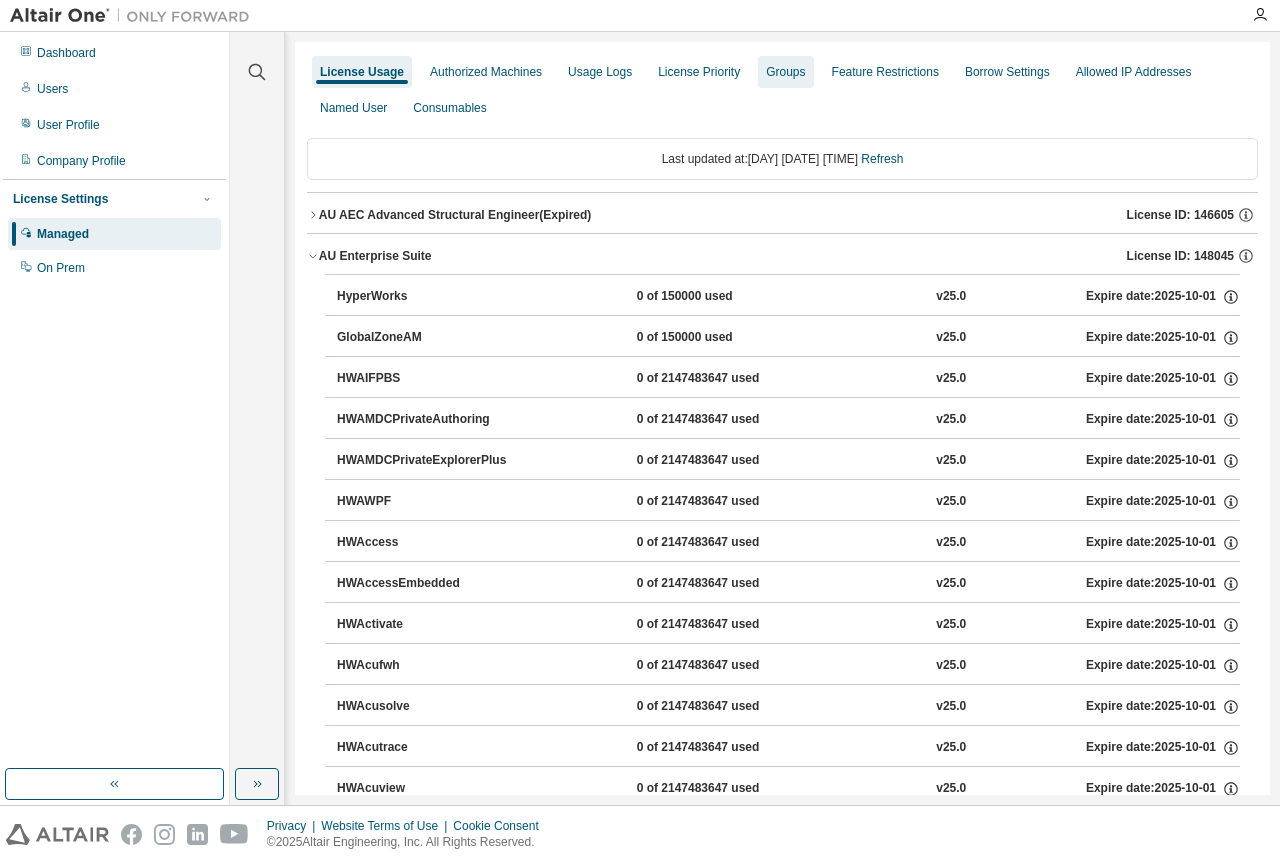 click on "Groups" at bounding box center (785, 72) 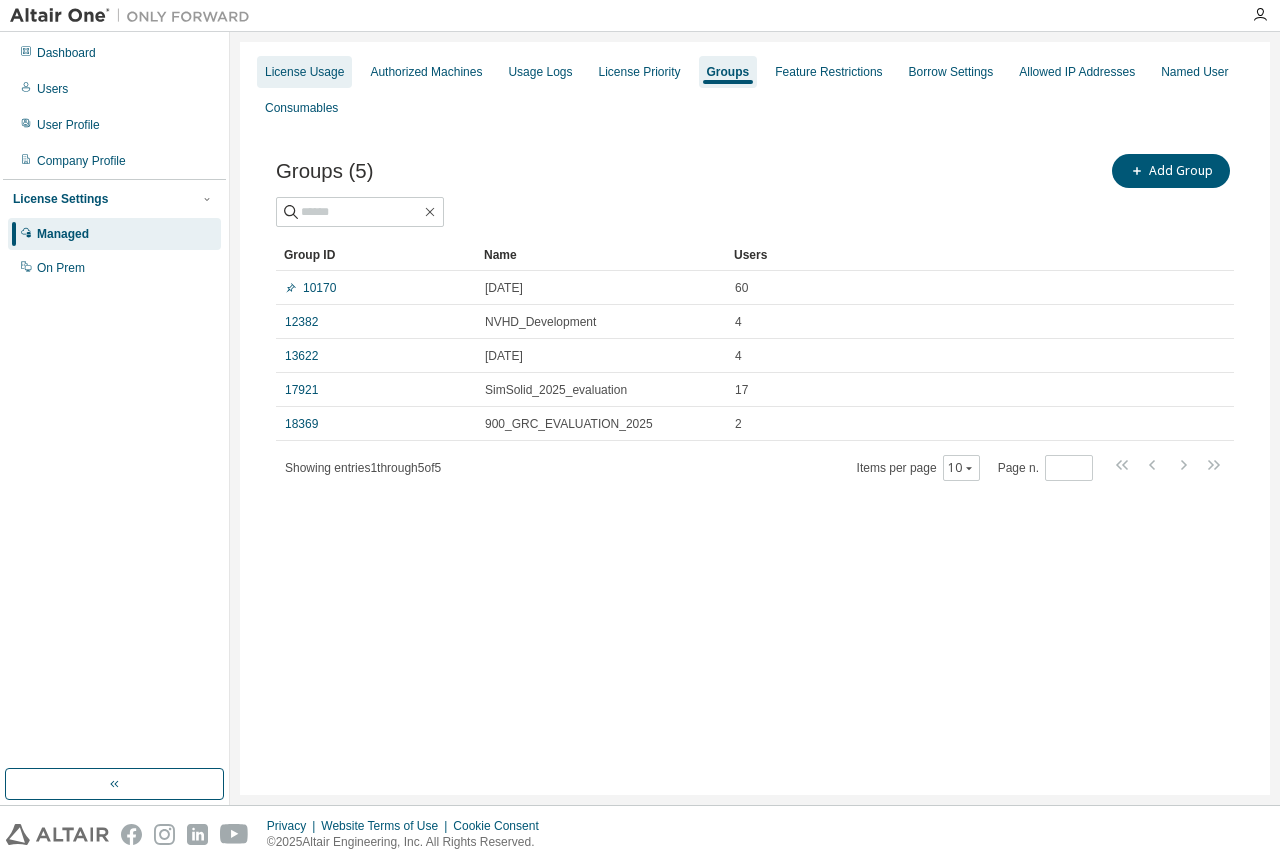 click on "License Usage" at bounding box center [304, 72] 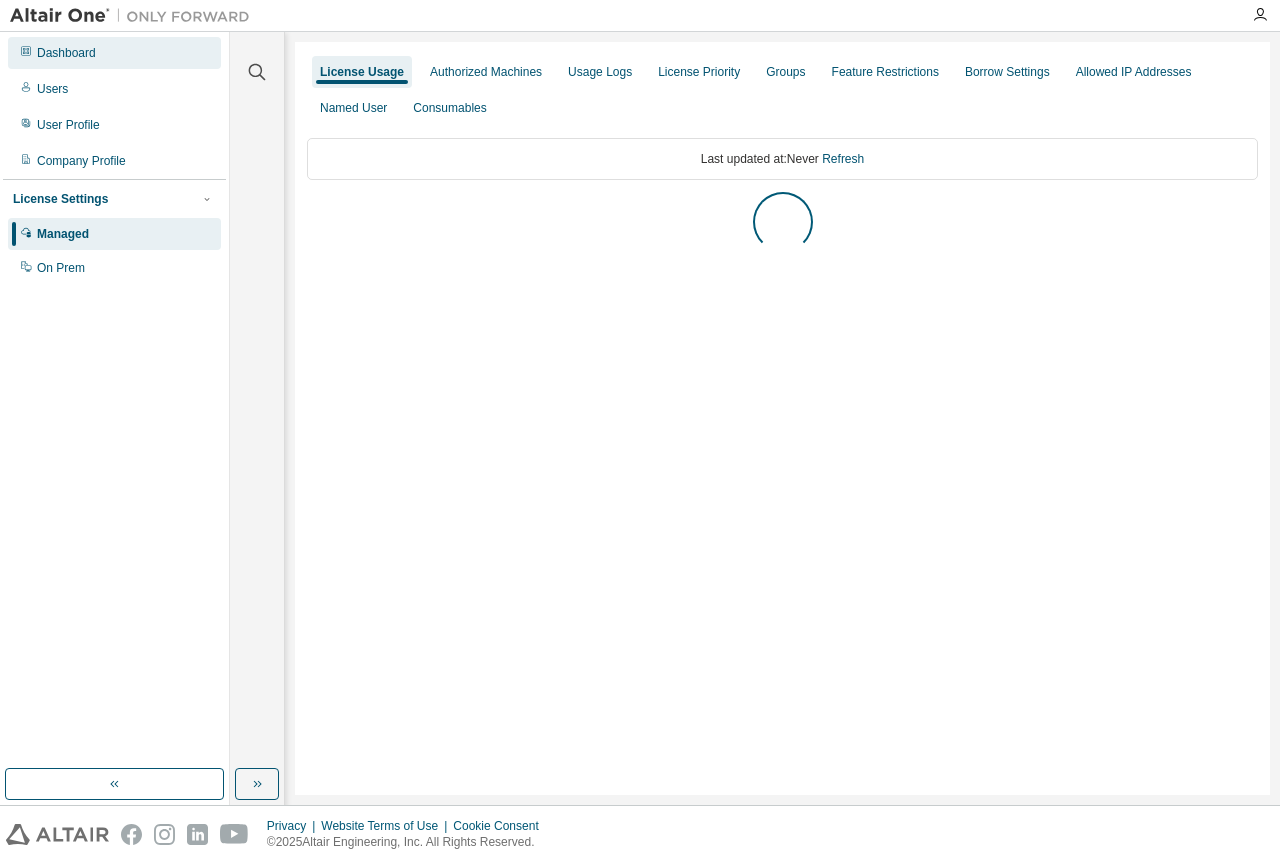 click on "Dashboard" at bounding box center [114, 53] 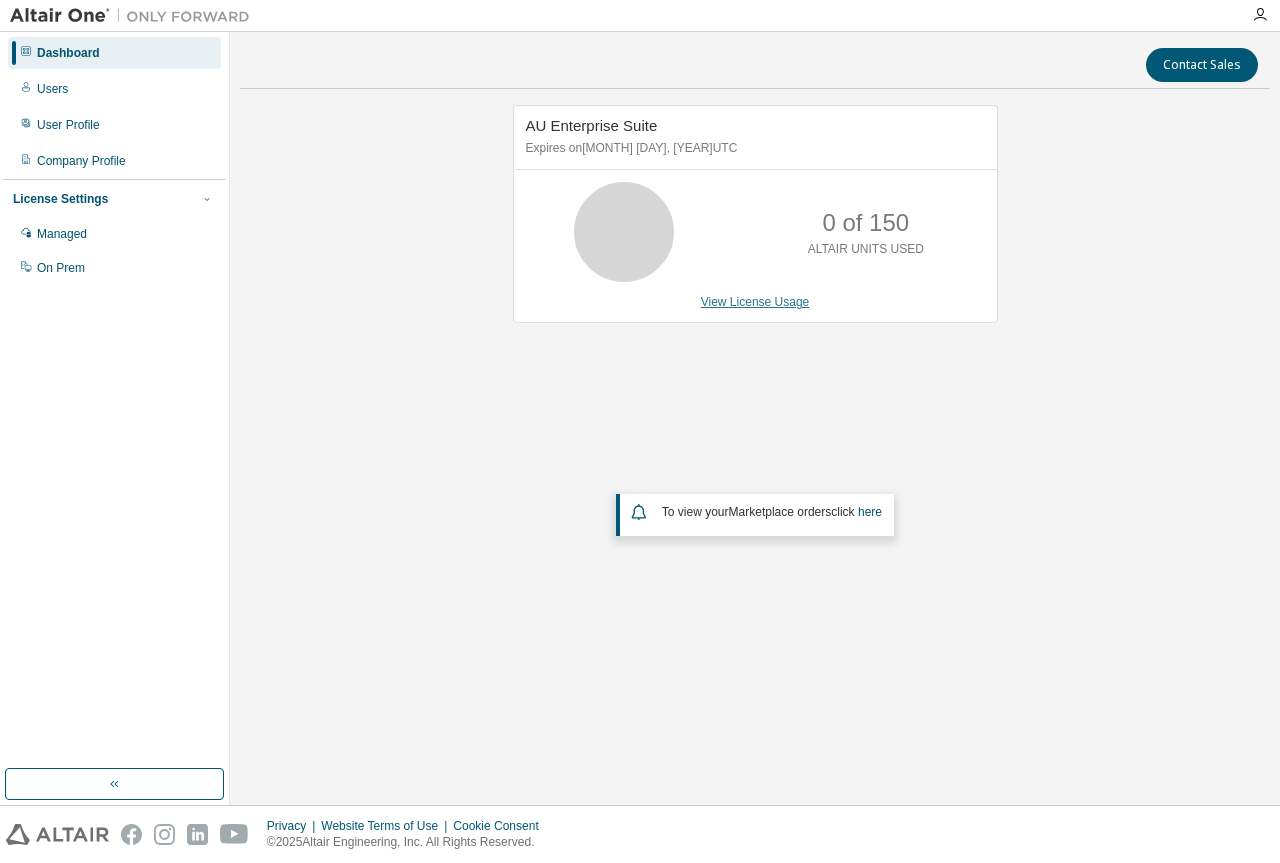 click on "View License Usage" at bounding box center [755, 302] 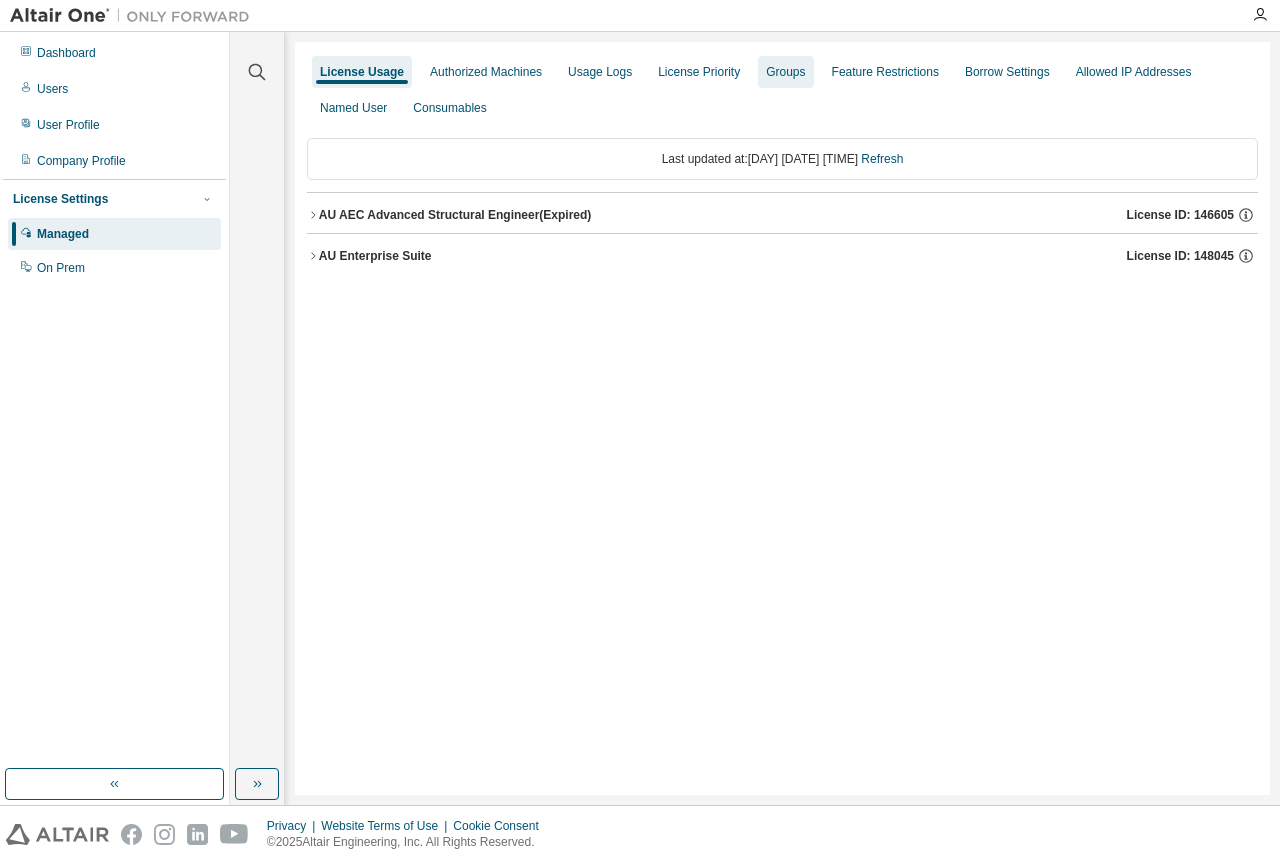 click on "Groups" at bounding box center (785, 72) 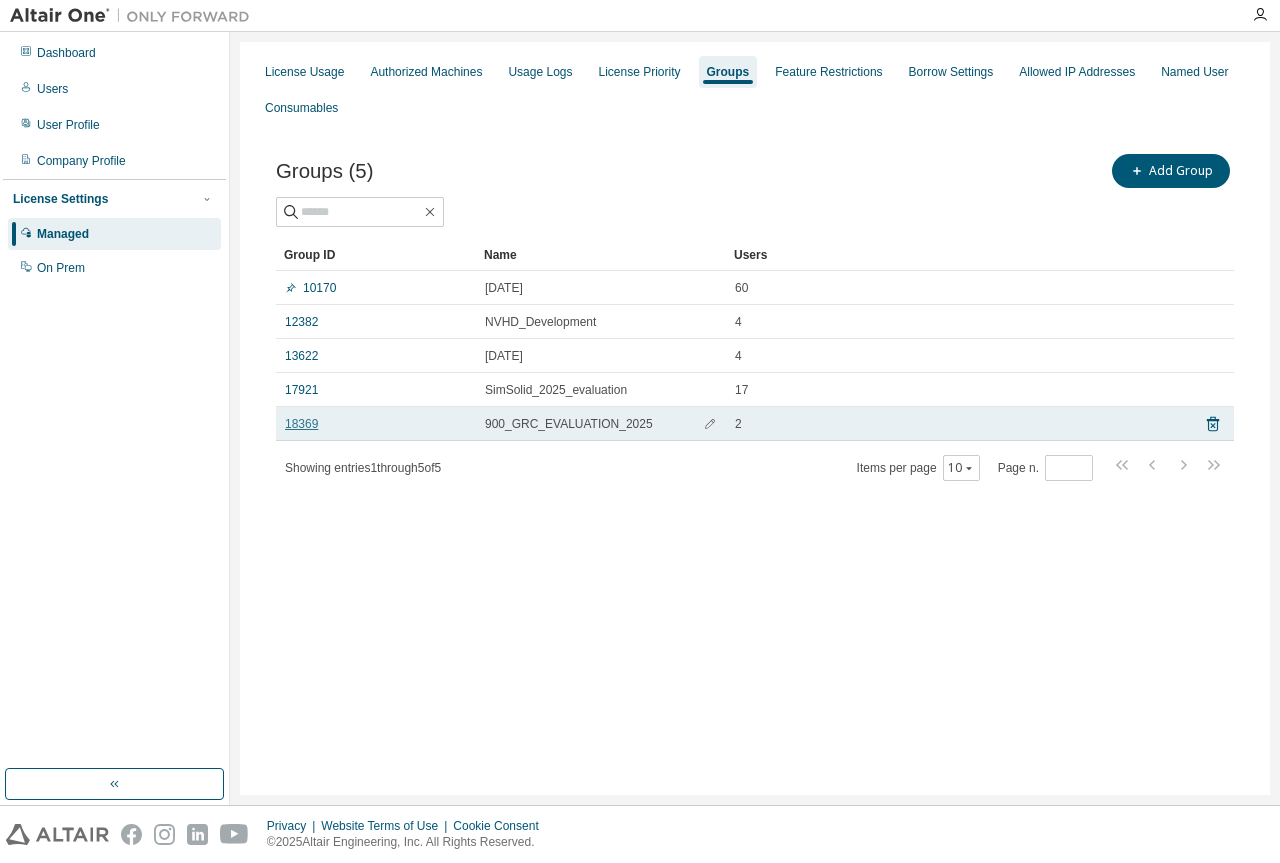 click on "18369" at bounding box center (301, 424) 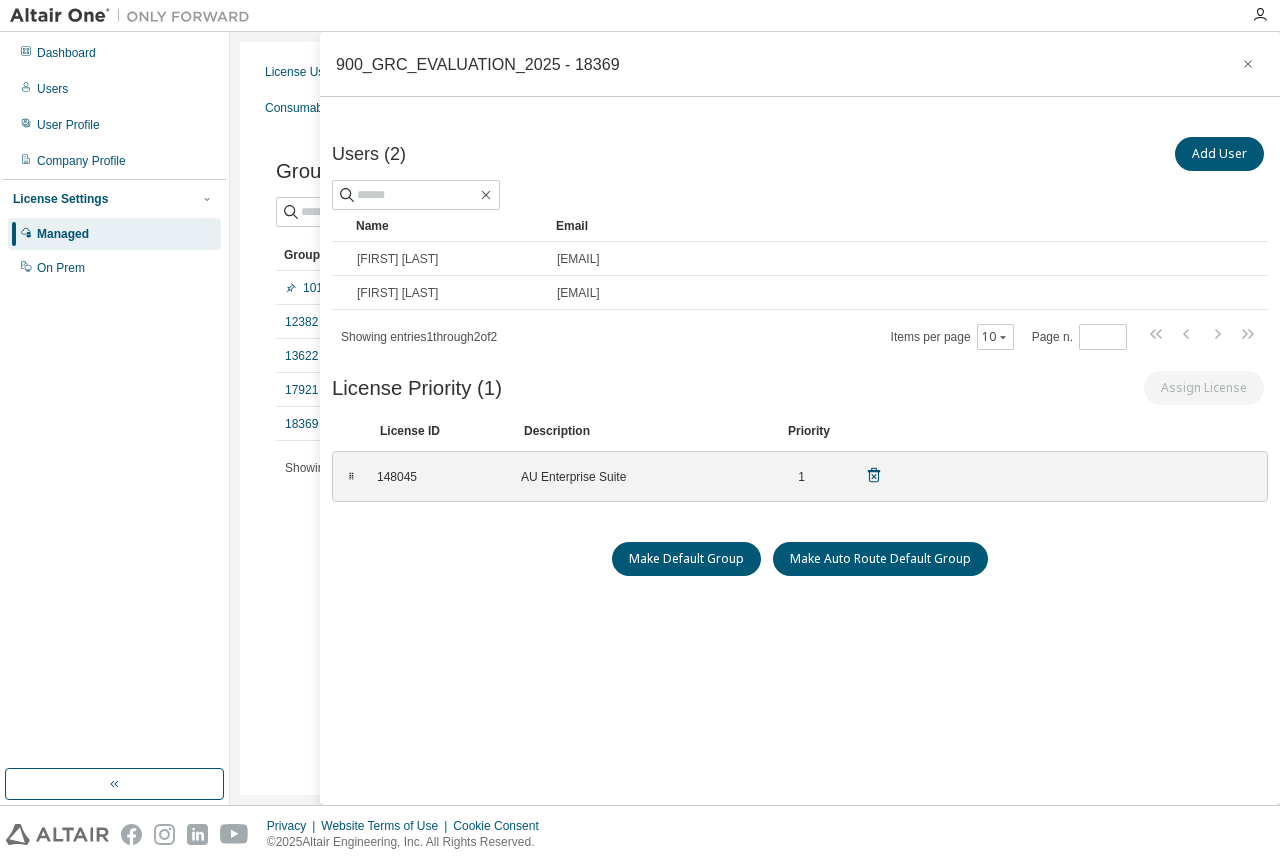 click 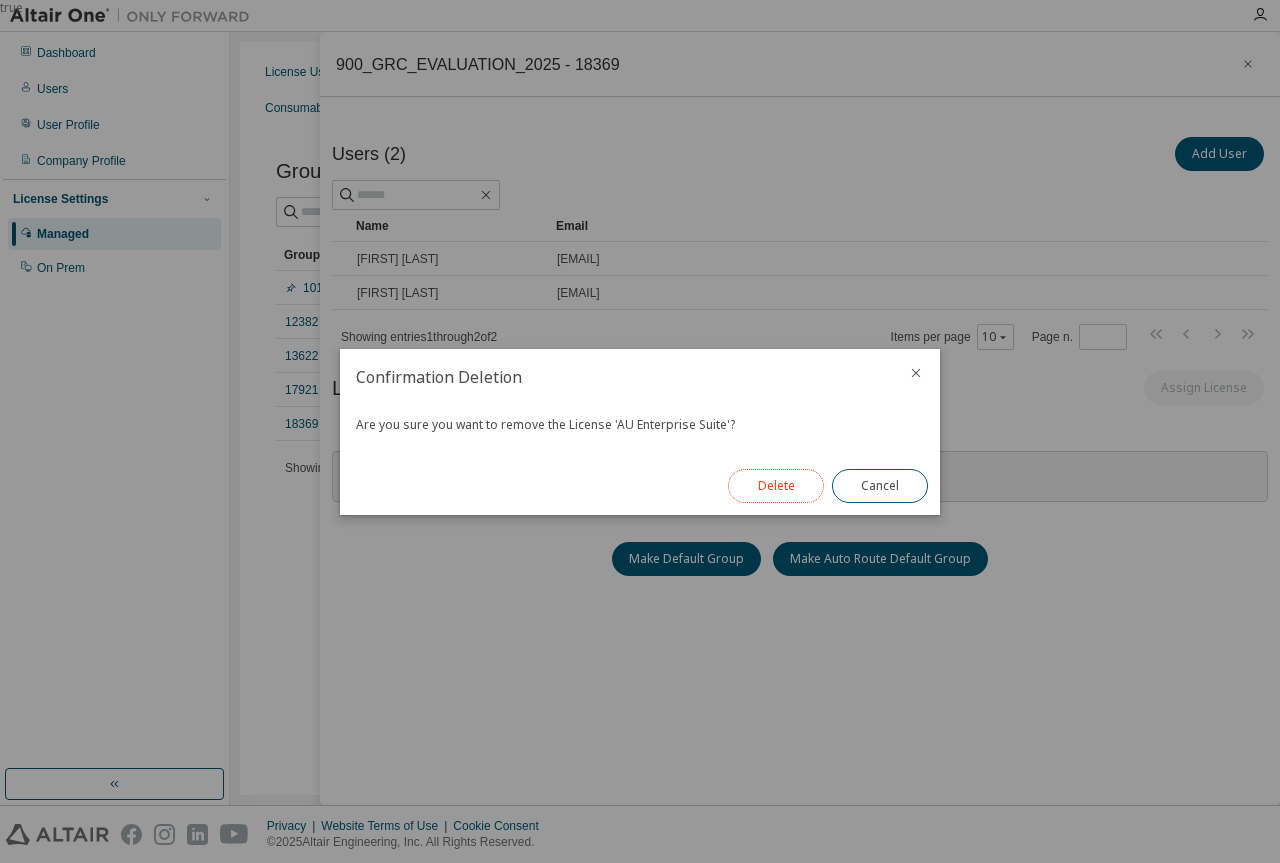 click on "Delete" at bounding box center (776, 486) 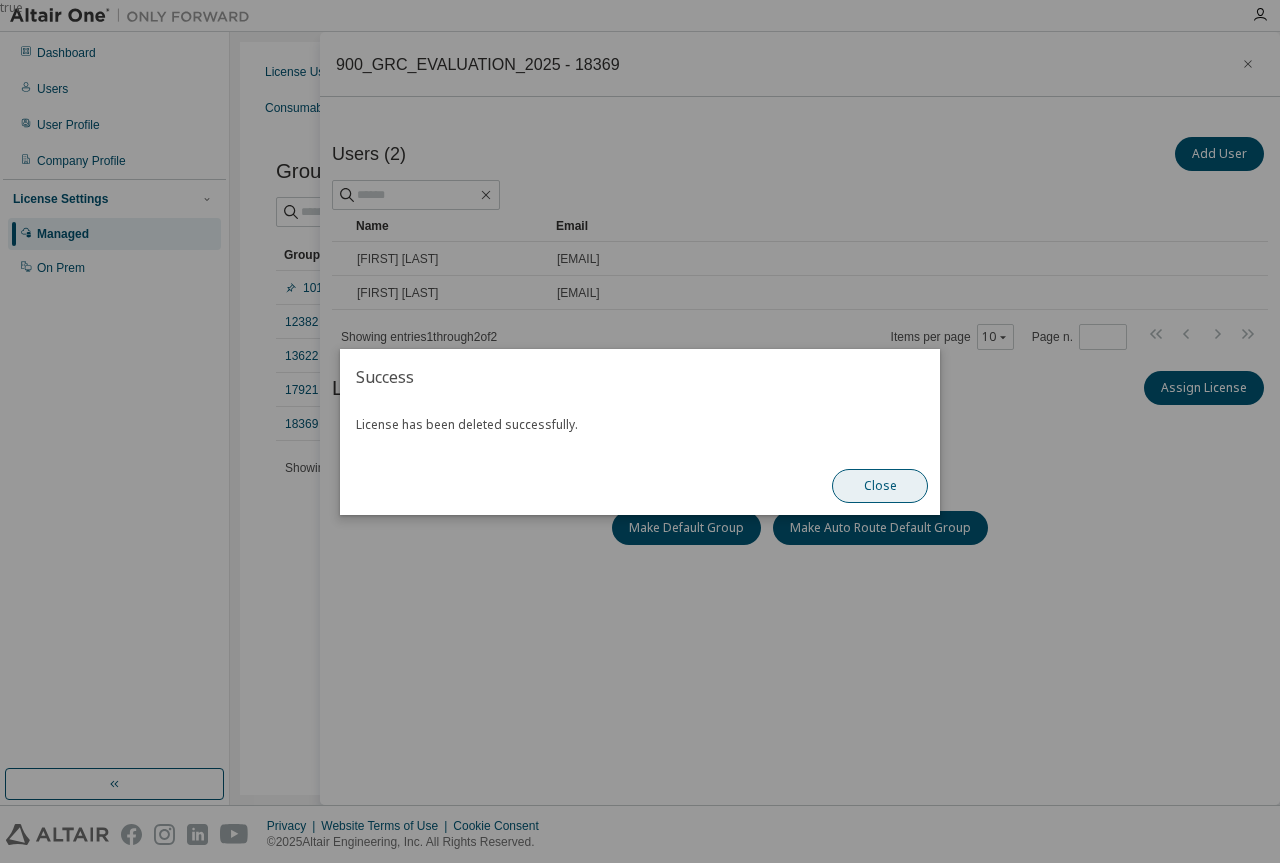 click on "Close" at bounding box center [880, 486] 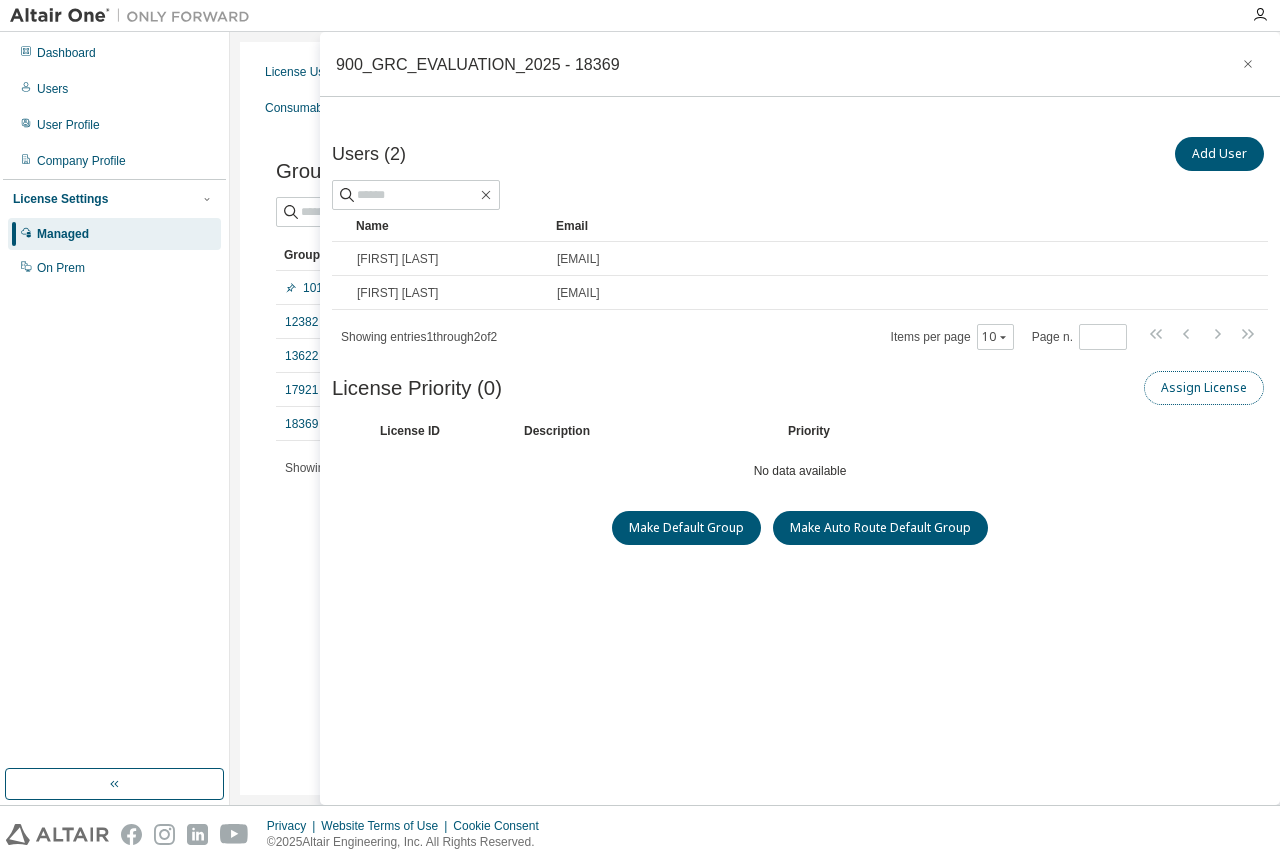 click on "Assign License" at bounding box center (1204, 388) 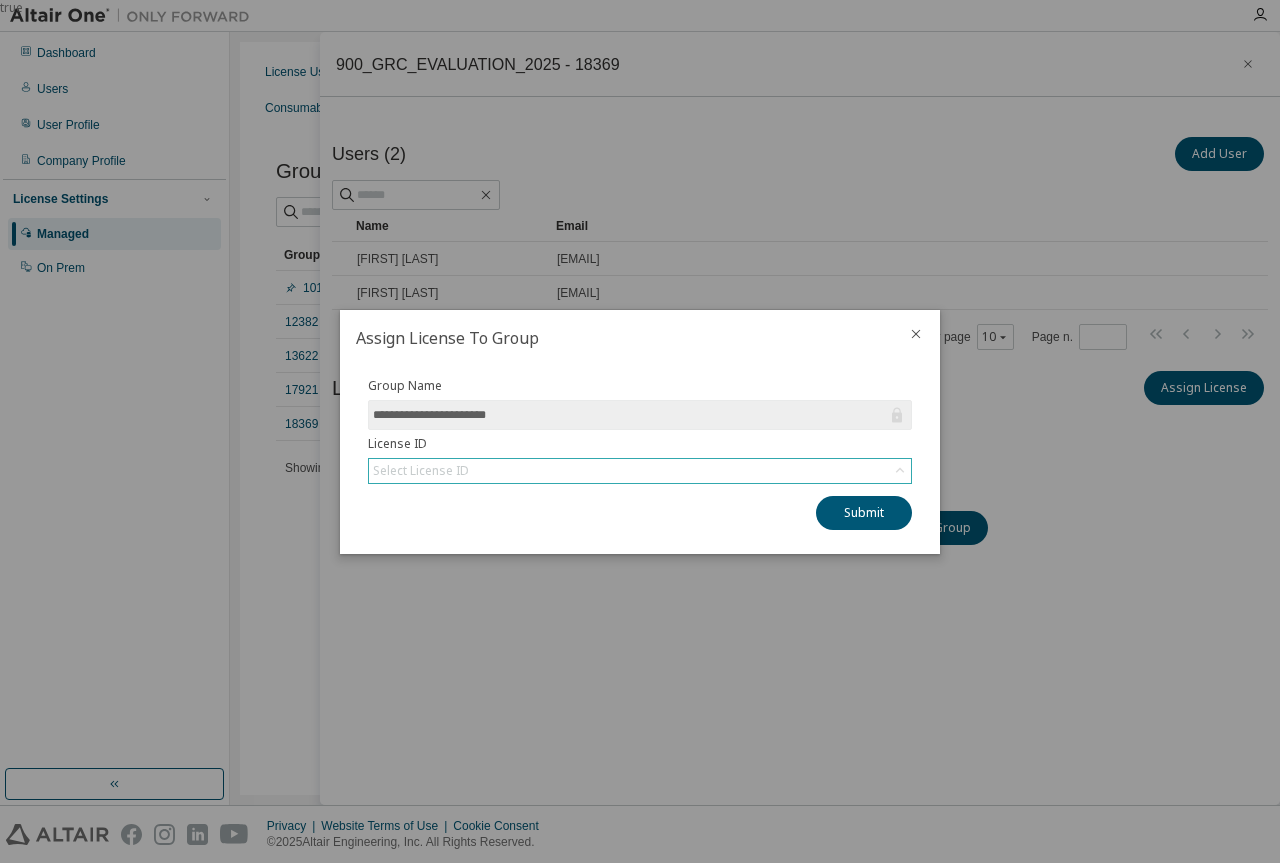 click 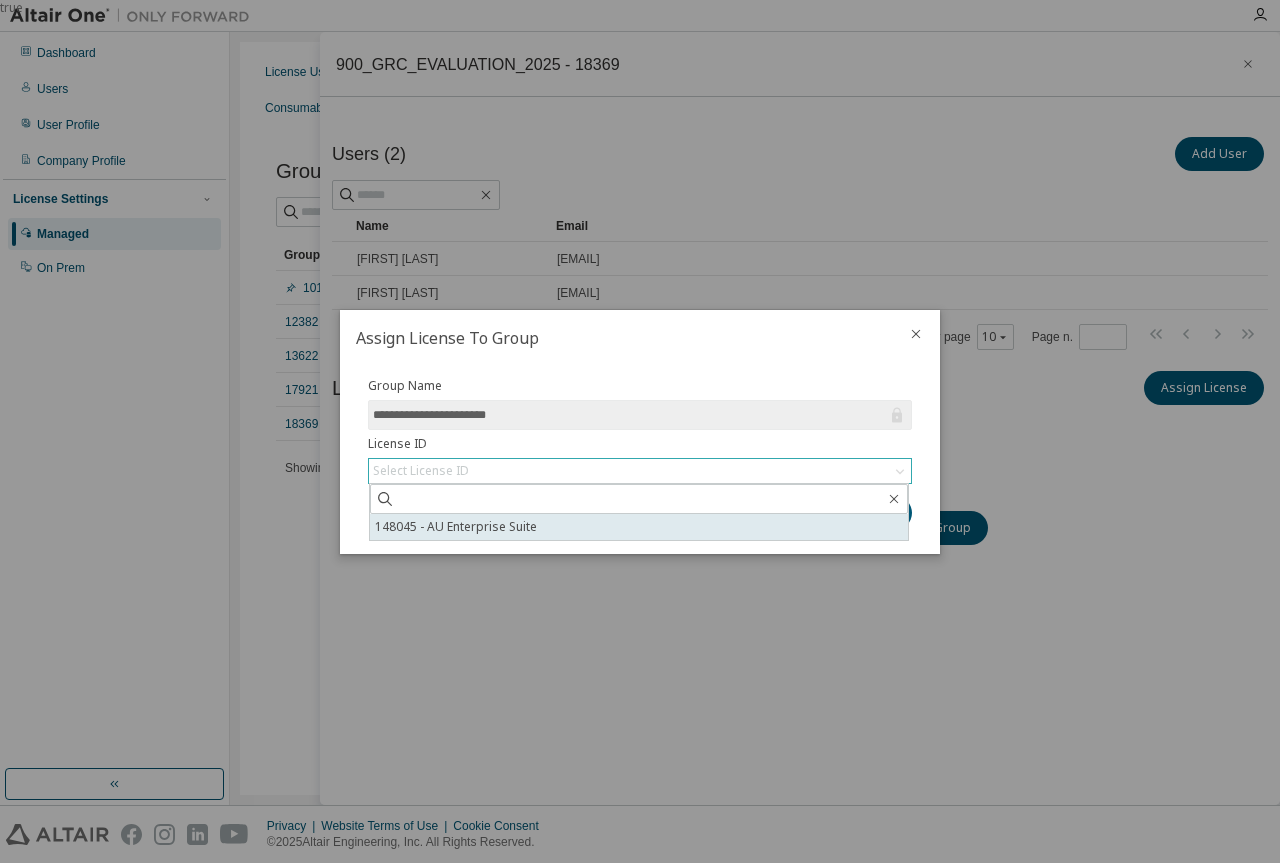 click on "148045 - AU Enterprise Suite" at bounding box center [639, 527] 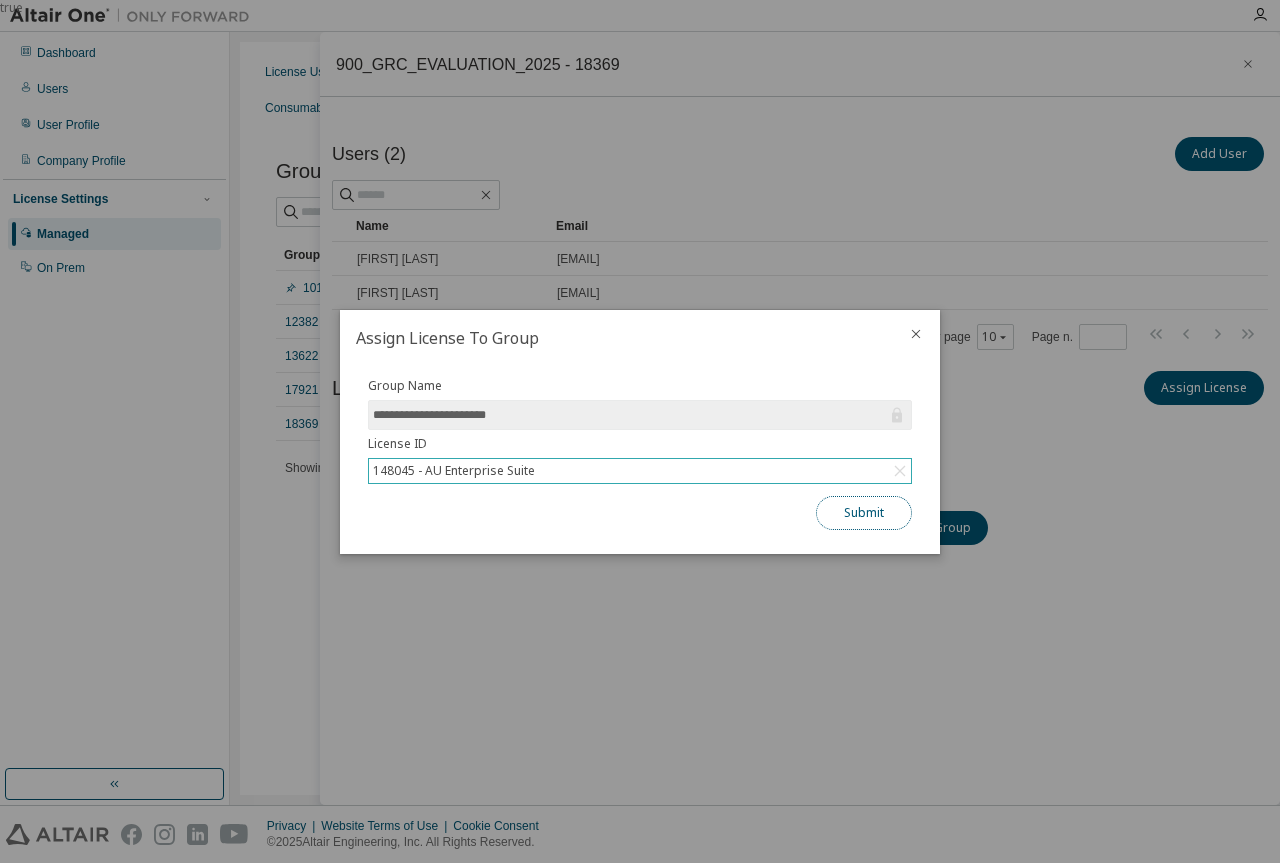 click on "Submit" at bounding box center (864, 513) 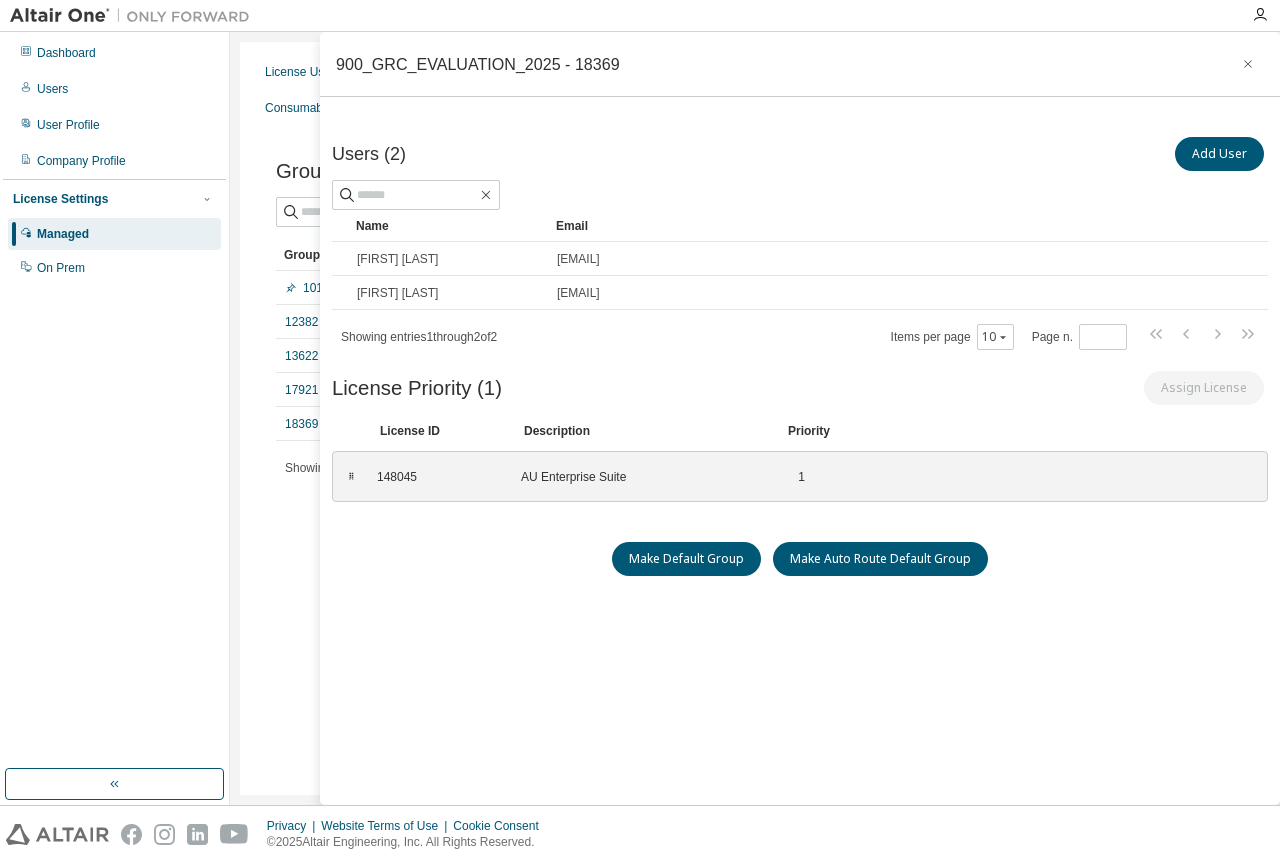 click on "Users (2) Add User Clear Load Save Save As Field Operator Value Select filter Select operand Add criteria Search Name Email [NAME] [LAST]@geaerospace.com [NAME] [LAST]@ge.com Showing entries  1  through  2  of  2 Items per page 10 Page n. * License Priority (1) Assign License Clear Load Save Save As Field Operator Value Select filter Select operand Add criteria Search License ID Description Priority ⠿ 148045 AU Enterprise Suite 1
To pick up a draggable item, press the space bar.
While dragging, use the arrow keys to move the item.
Press space again to drop the item in its new position, or press escape to cancel.
Updating Licenses order. Please wait... Make Default Group Make Auto Route Default Group" at bounding box center (800, 478) 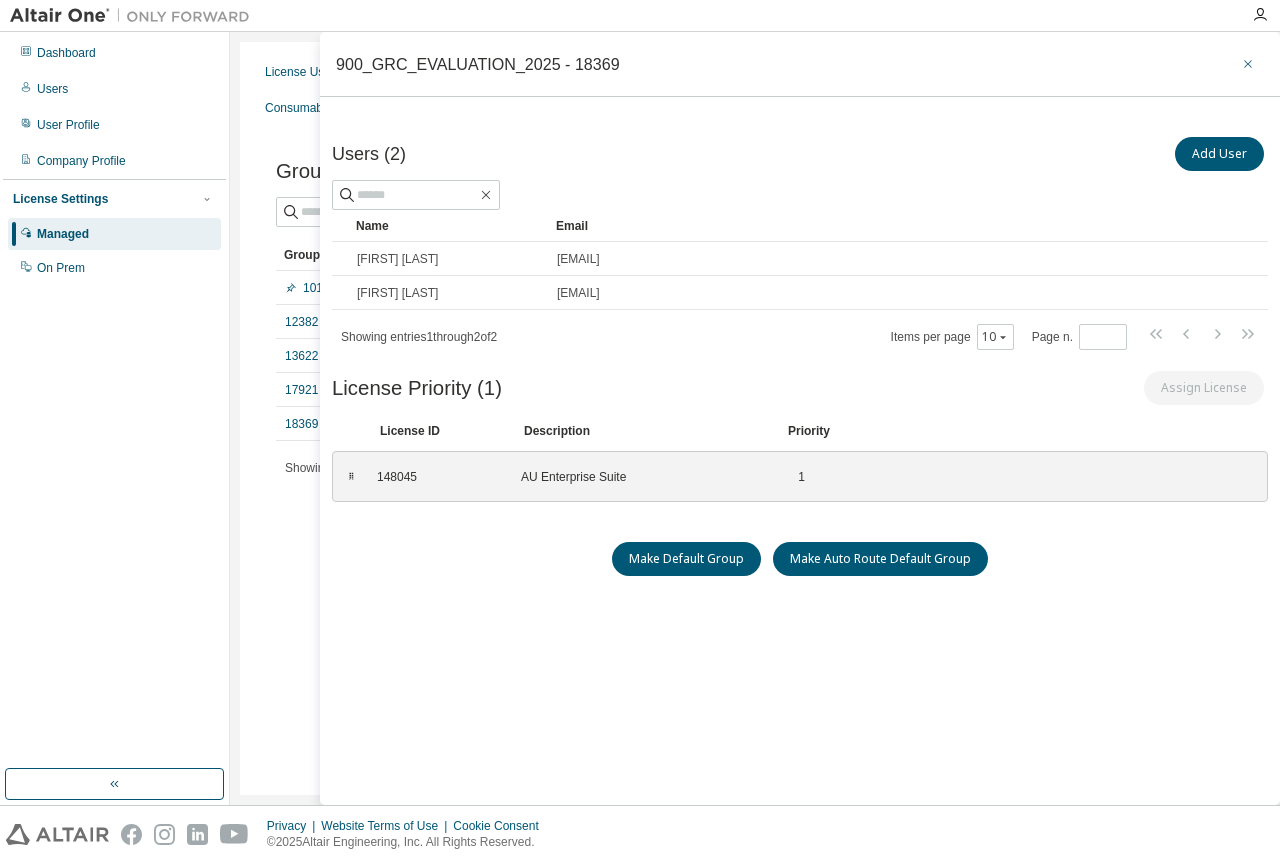 click at bounding box center [1248, 64] 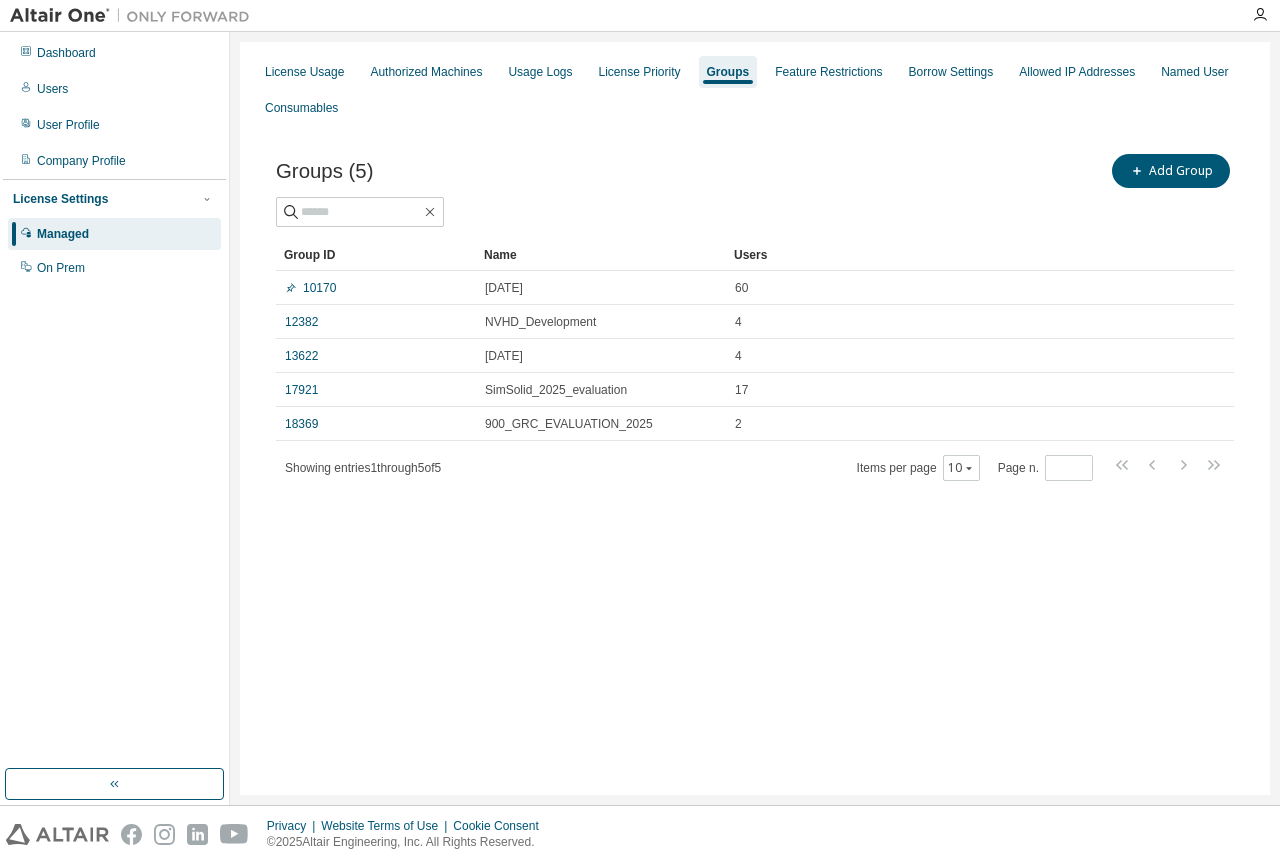 click on "License Usage Authorized Machines Usage Logs License Priority Groups Feature Restrictions Borrow Settings Allowed IP Addresses Named User Consumables Groups (5) Add Group Clear Load Save Save As Field Operator Value Select filter Select operand Add criteria Search Group ID Name Users   10170 [TEXT] [DATE] 60   12382 [TEXT] 4   13622 [TEXT] [DATE] 4   17921 [TEXT] [DATE] 17   18369 [TEXT] 2 Showing entries  1  through  5  of  5 Items per page 10 Page n. *" at bounding box center (755, 418) 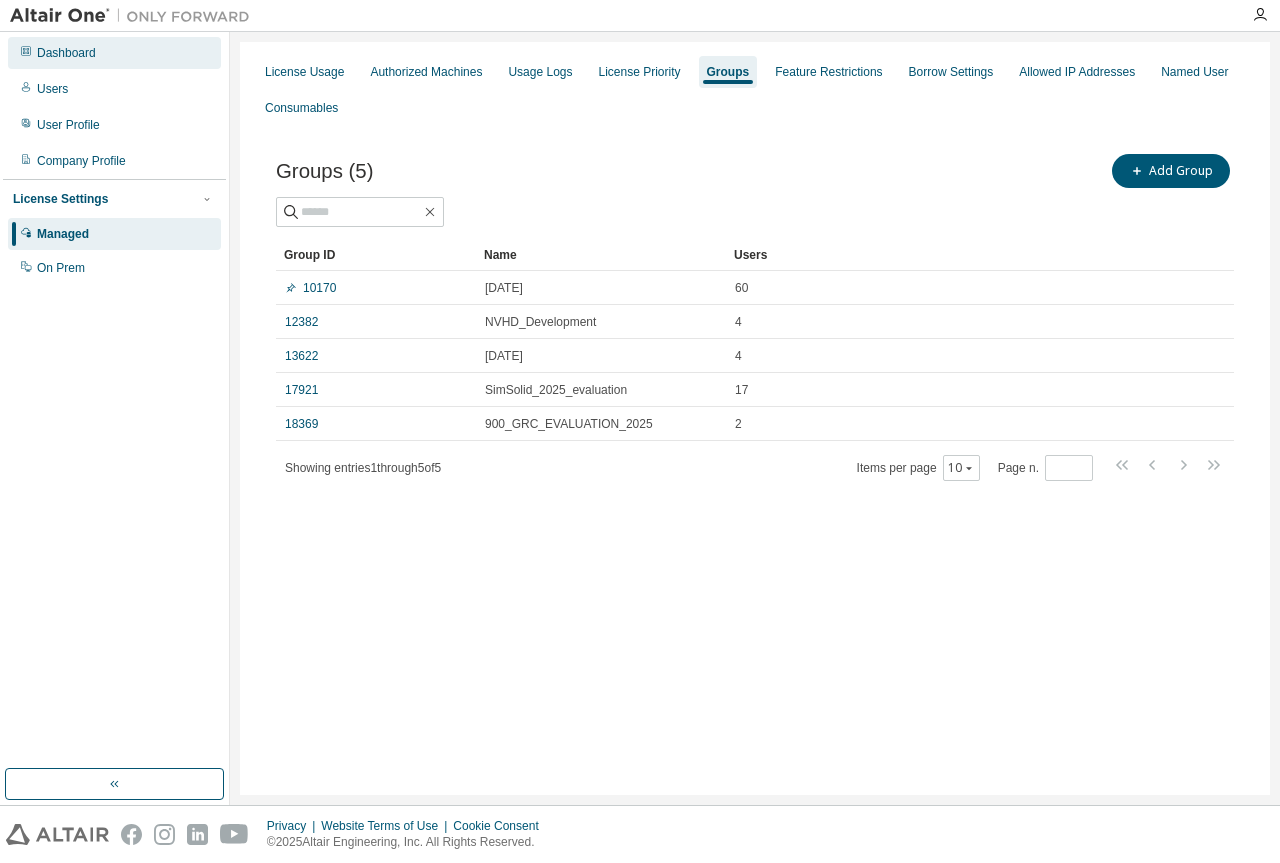 click on "Dashboard" at bounding box center [114, 53] 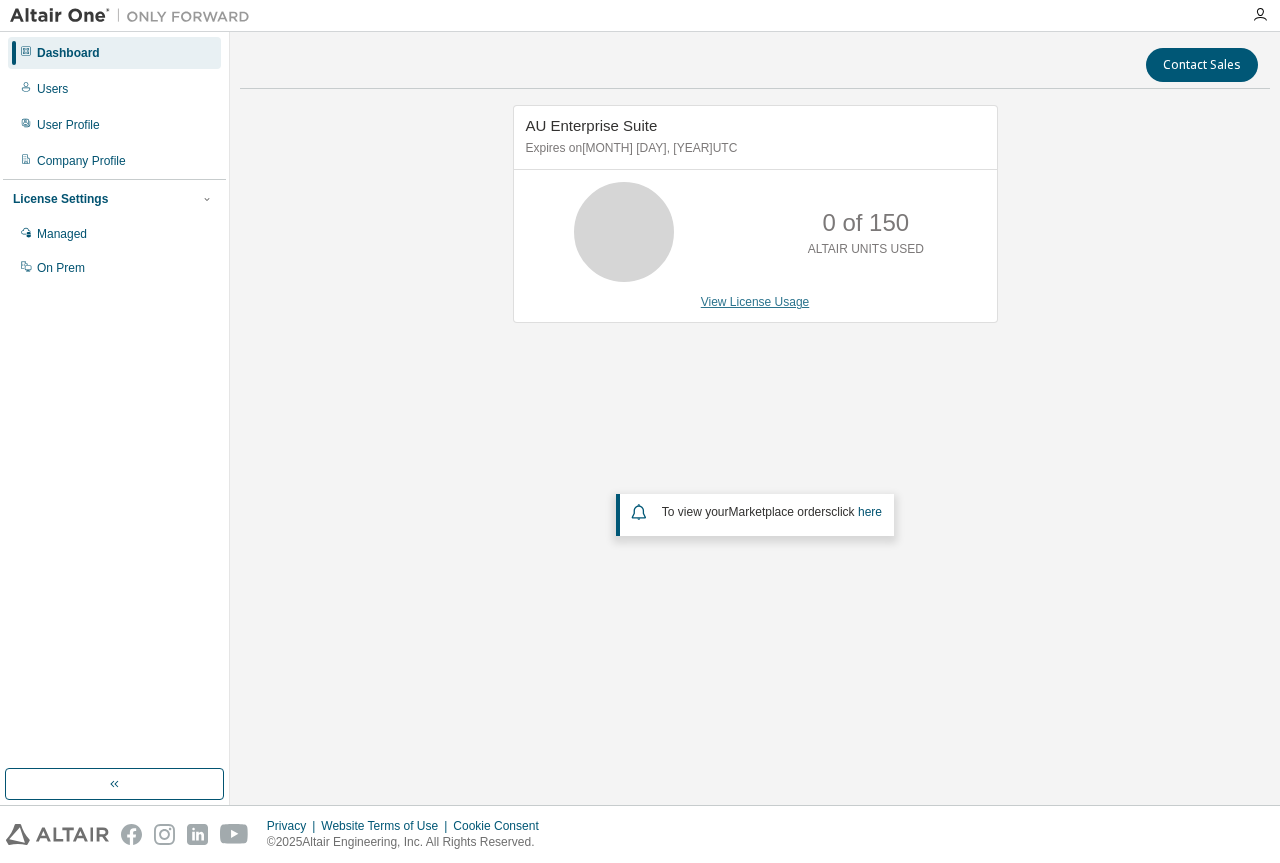 click on "View License Usage" at bounding box center [755, 302] 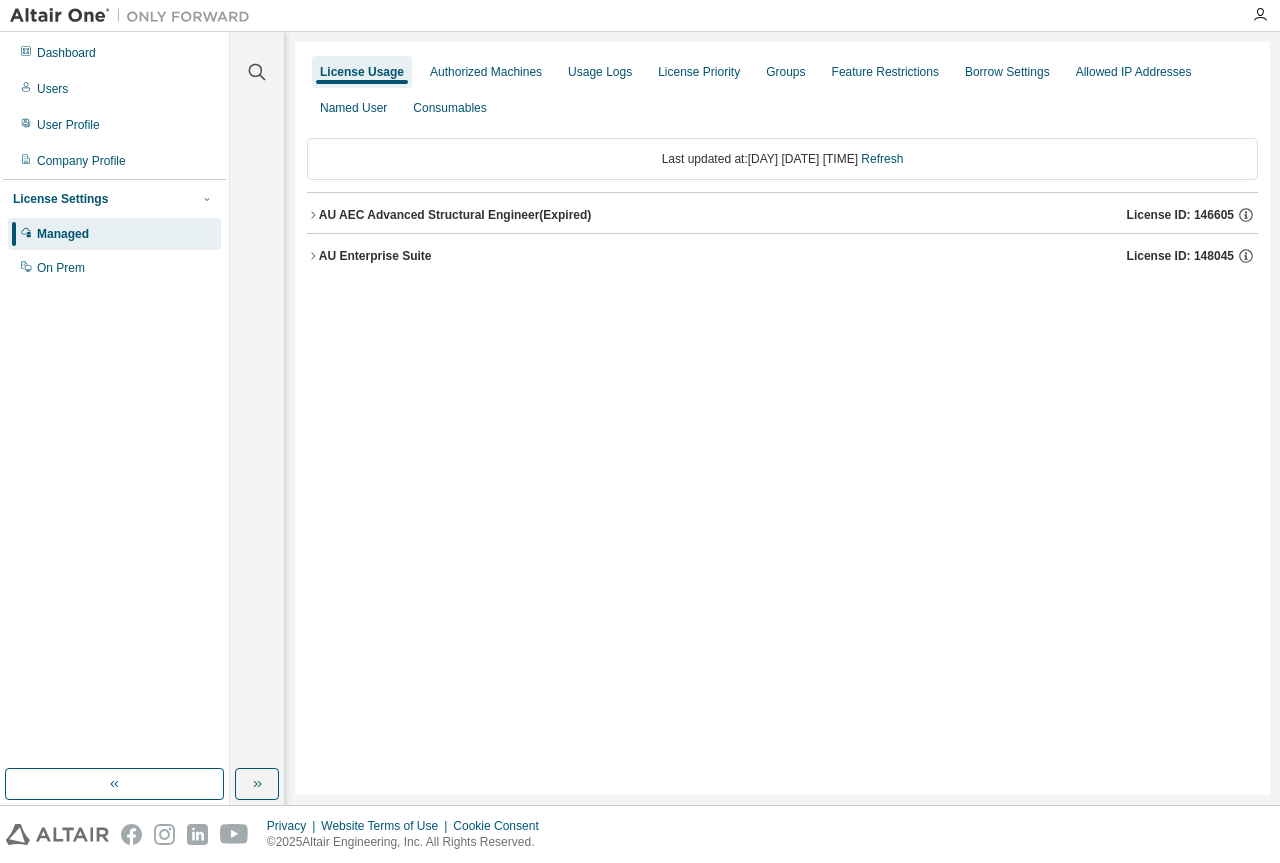 click 